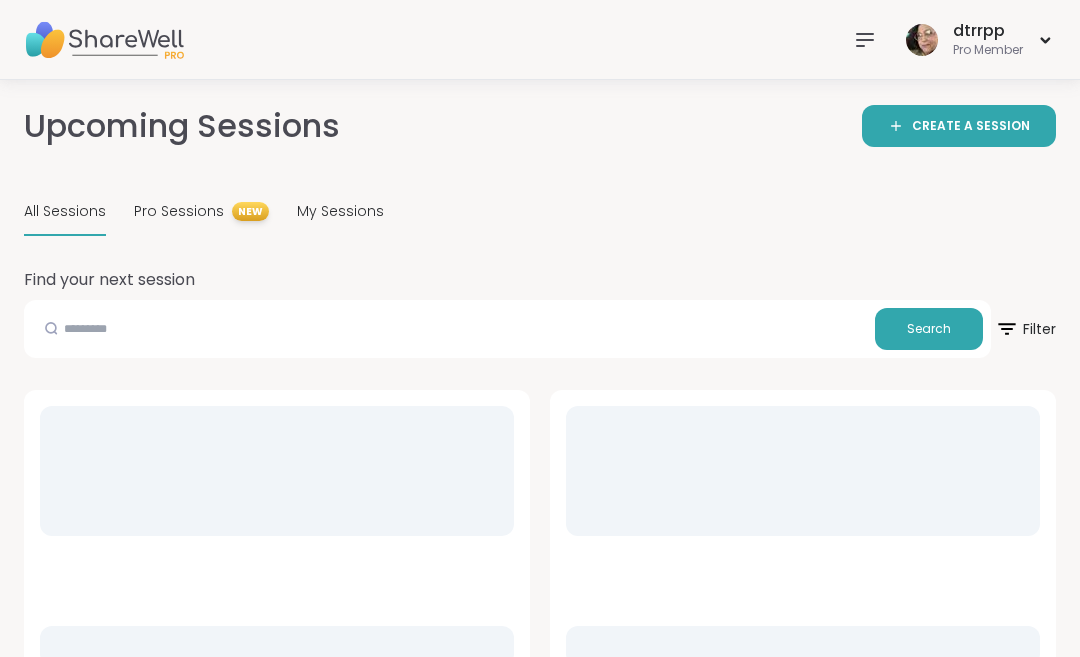 scroll, scrollTop: 0, scrollLeft: 0, axis: both 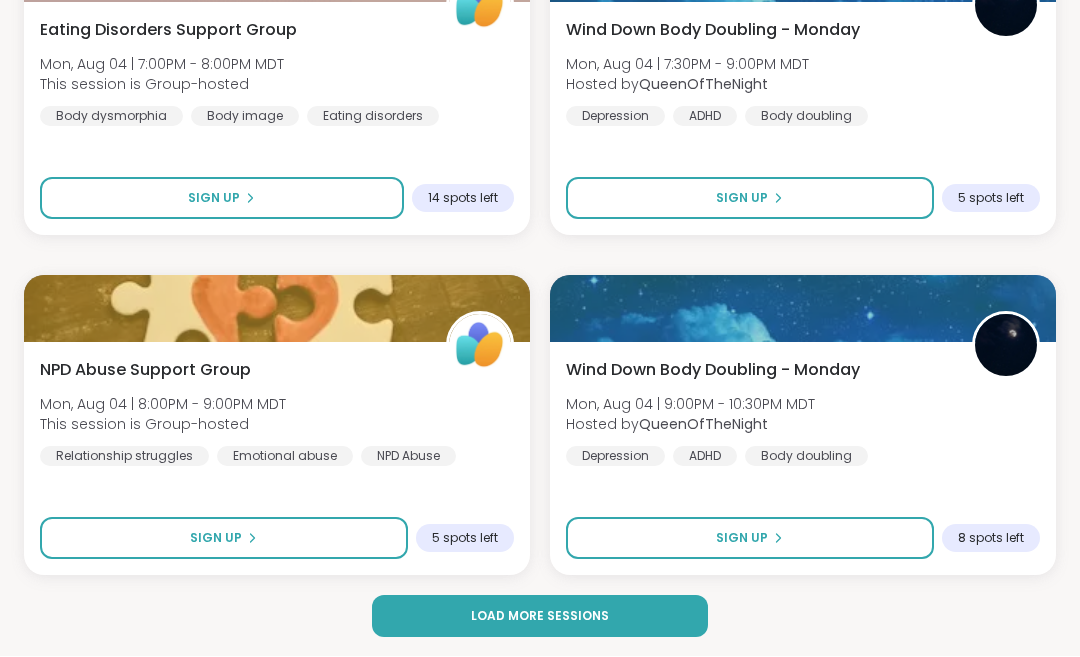 click on "Load more sessions" at bounding box center [540, 617] 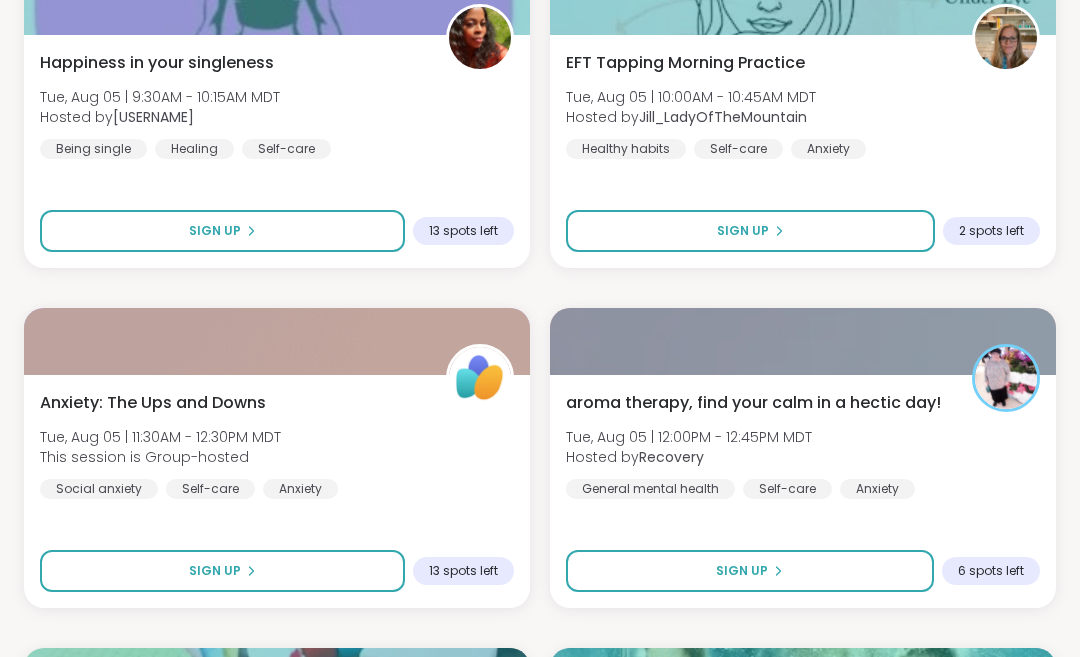 scroll, scrollTop: 8242, scrollLeft: 0, axis: vertical 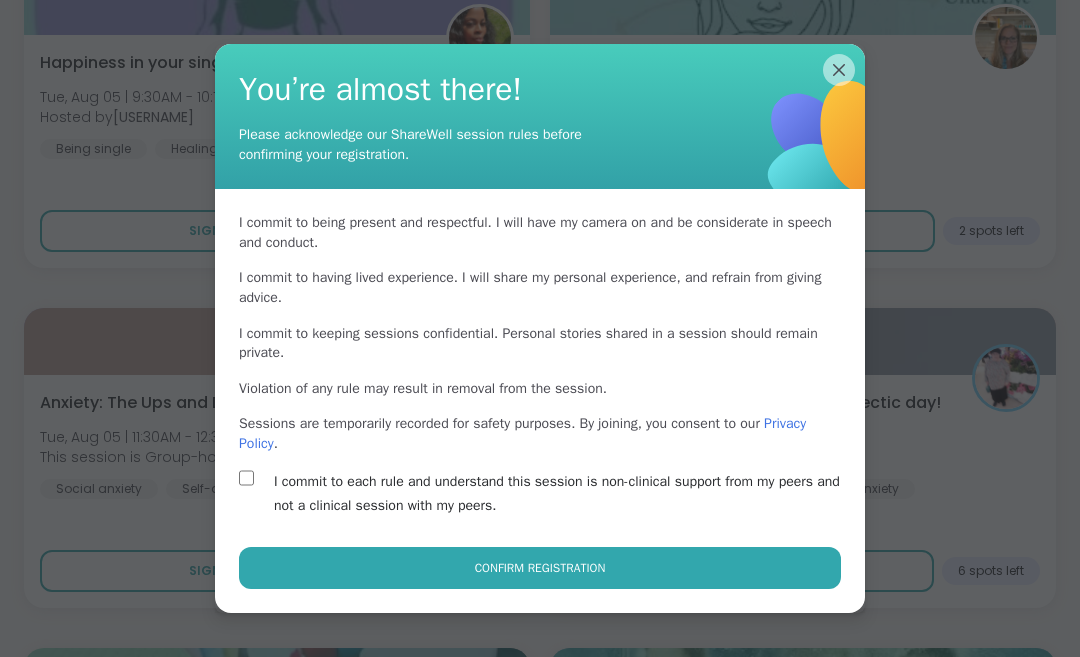 click on "Confirm Registration" at bounding box center [540, 568] 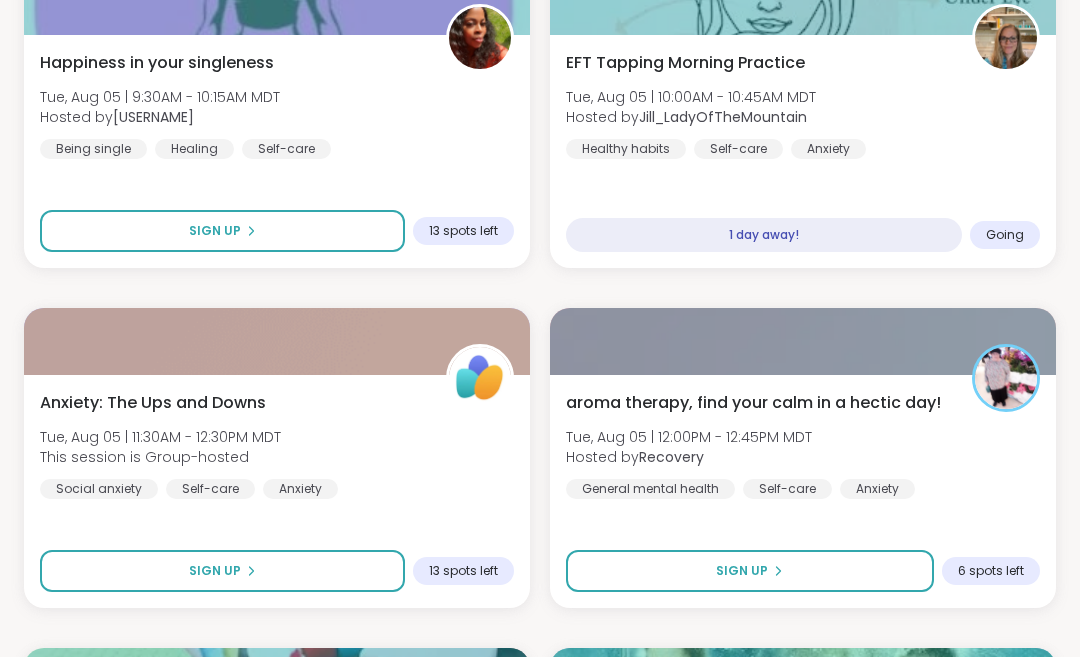 click on "Sign Up" at bounding box center (742, 571) 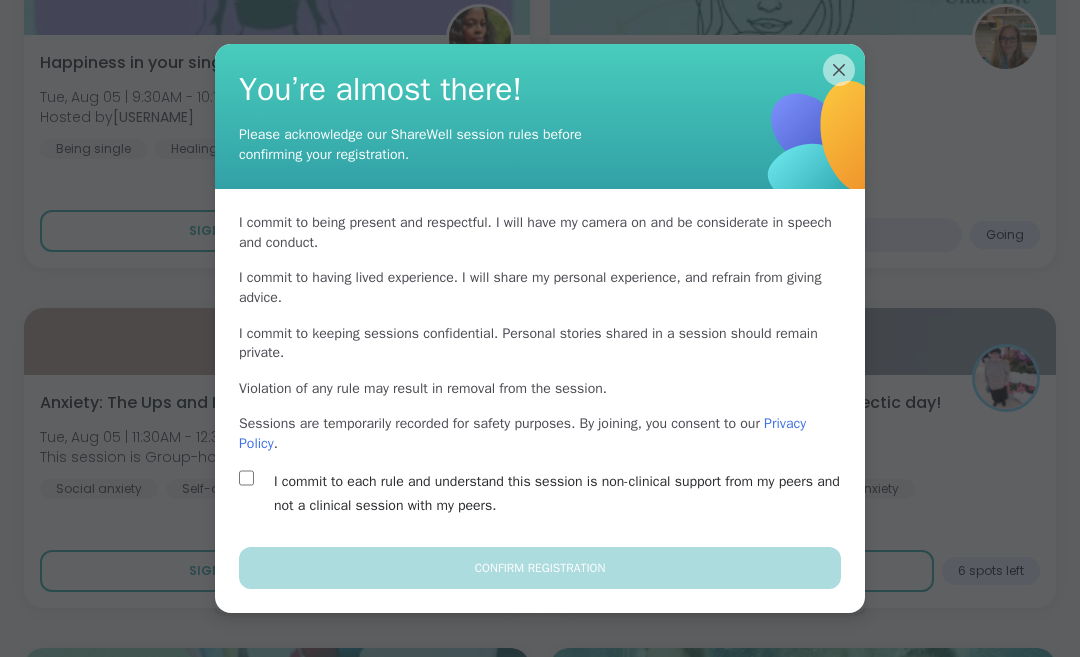 click on "I commit to each rule and understand this session is non-clinical support from my peers and not a clinical session with my peers." at bounding box center [540, 494] 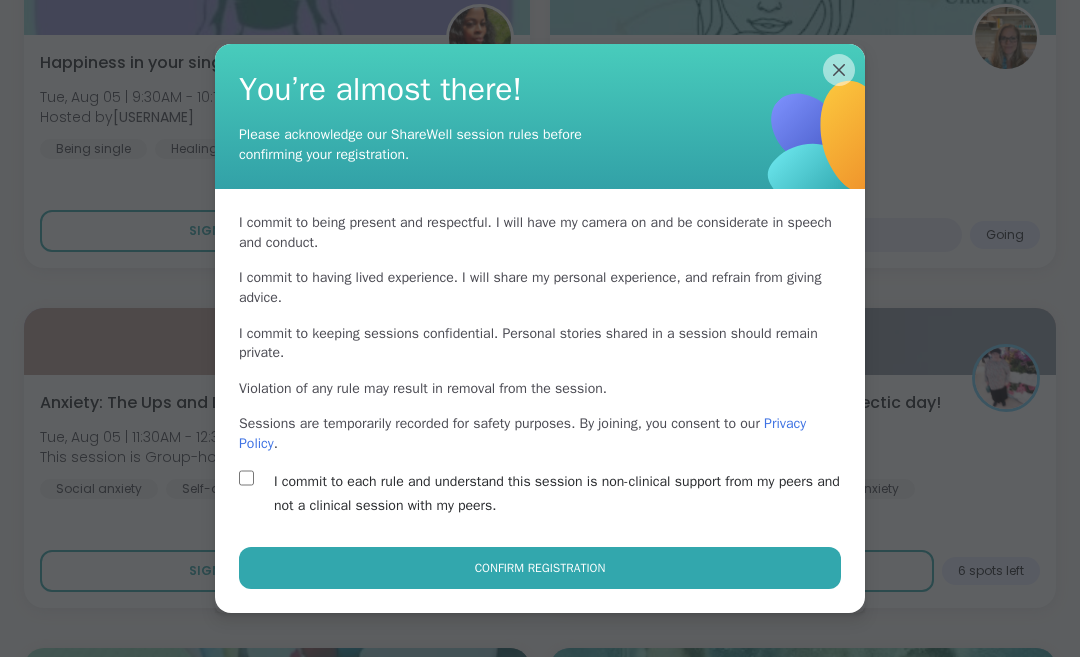 click on "Confirm Registration" at bounding box center [540, 568] 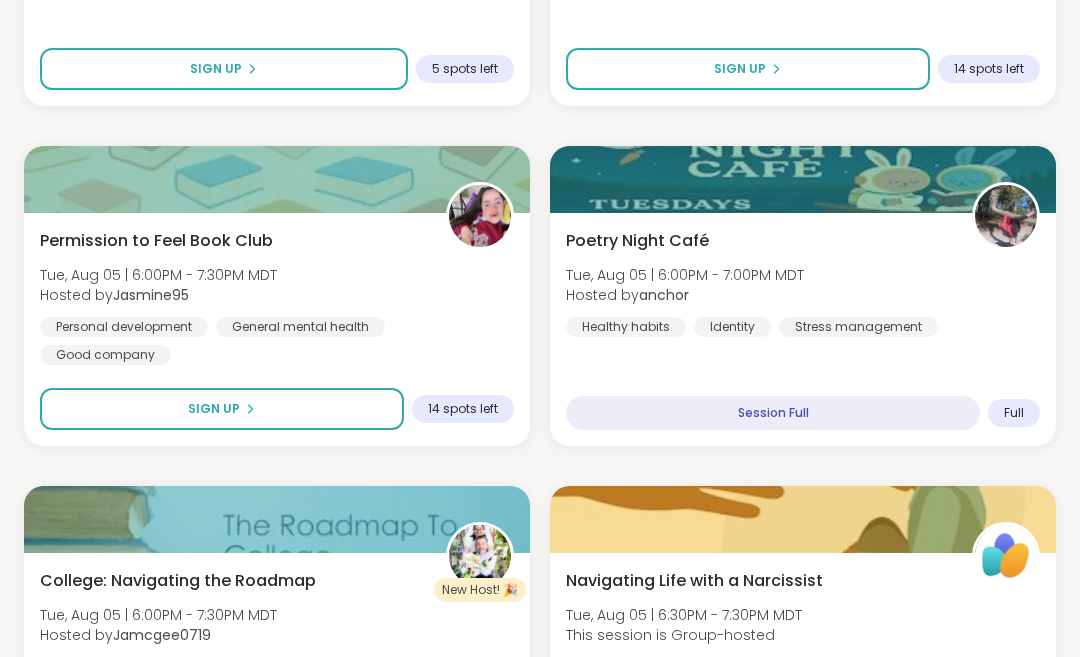 scroll, scrollTop: 11125, scrollLeft: 0, axis: vertical 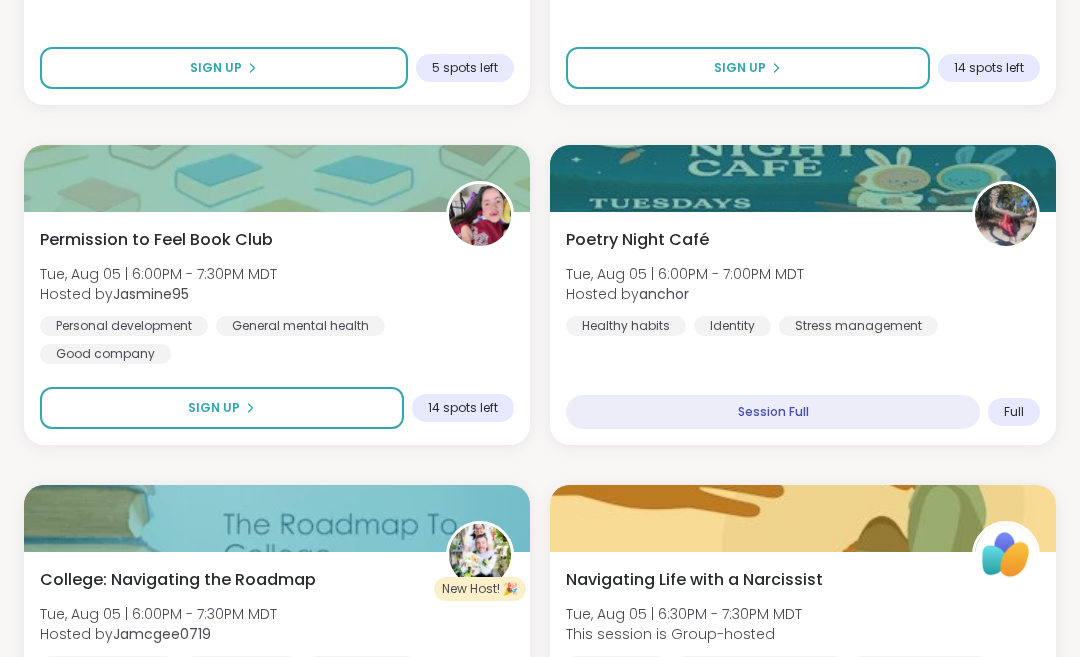 click on "Sign Up" at bounding box center (222, 408) 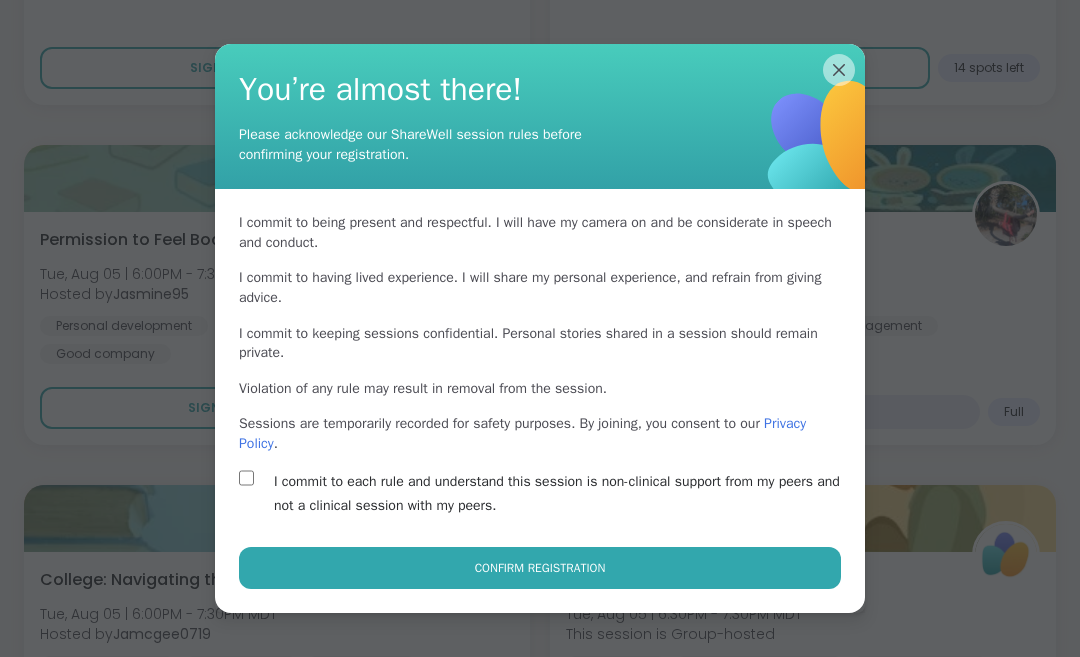 click on "Confirm Registration" at bounding box center [540, 568] 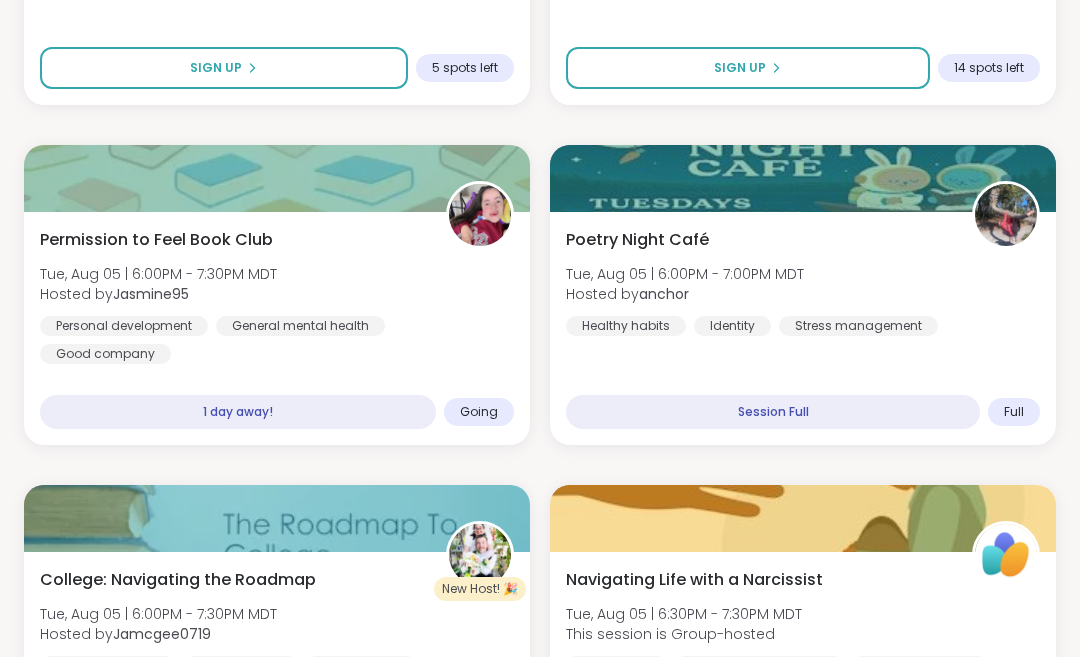 click on "Personal development General mental health Good company" at bounding box center (277, 340) 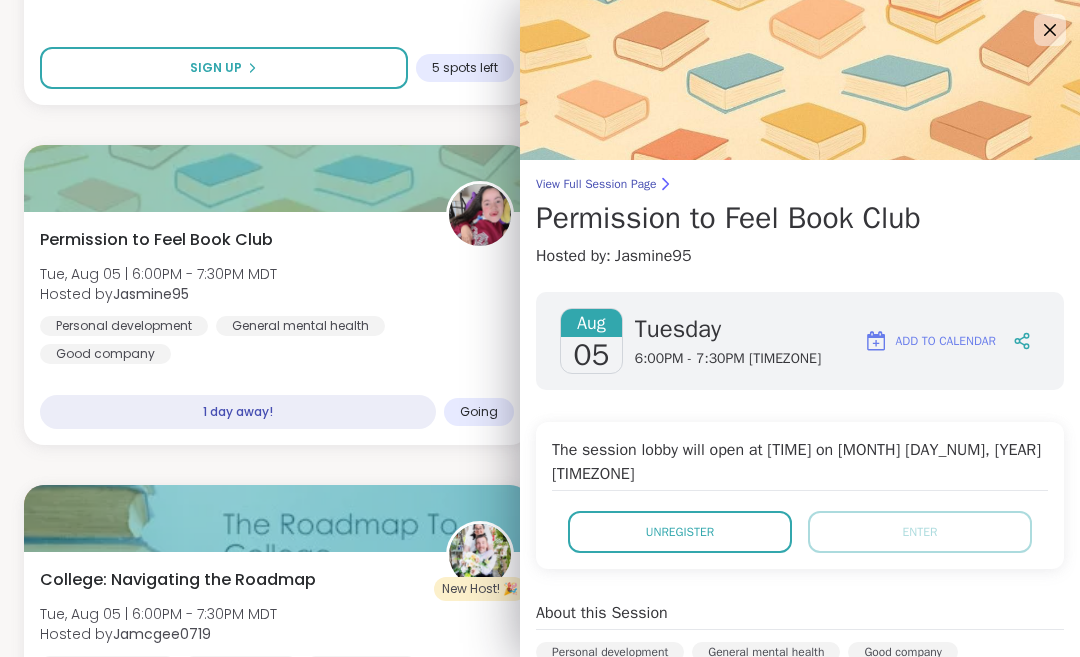 click on "Unregister" at bounding box center [680, 532] 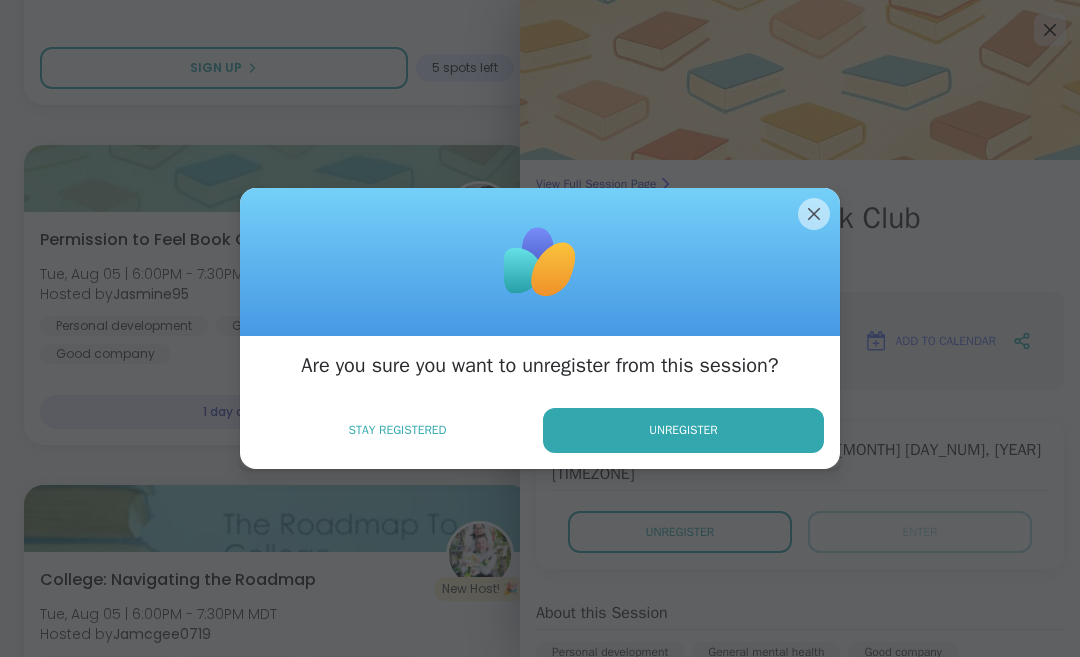 click on "Unregister" at bounding box center (683, 430) 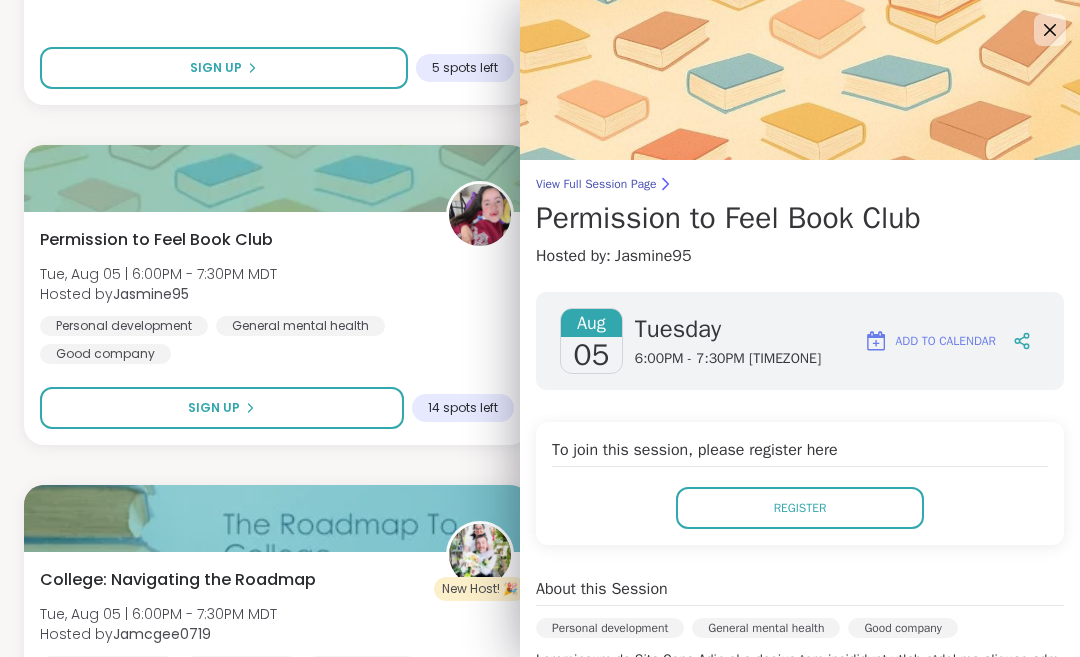click 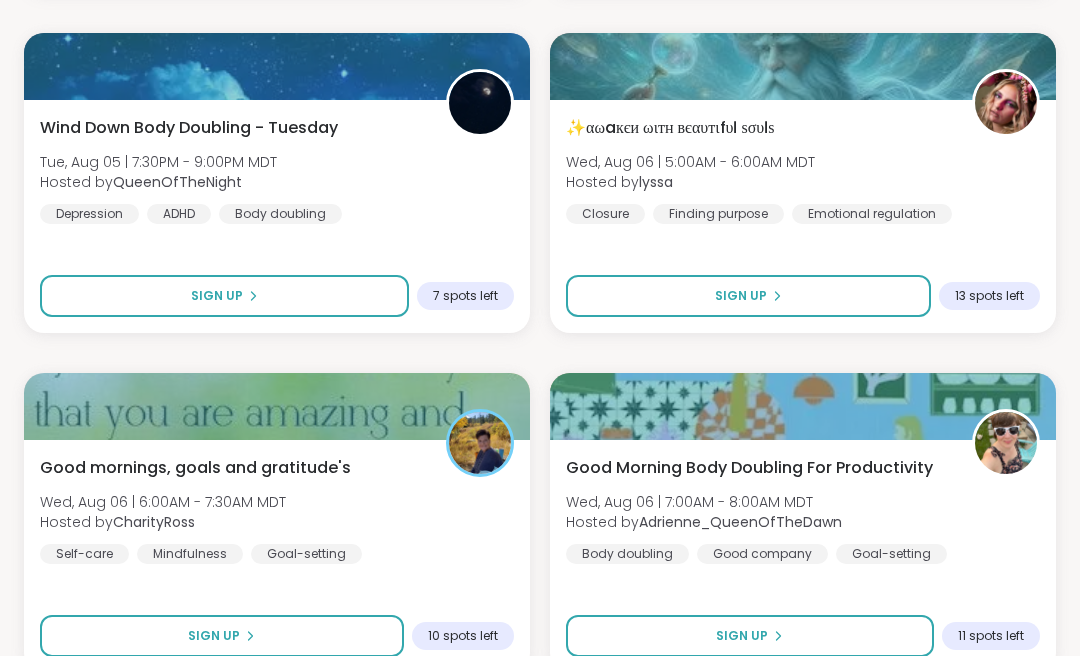 scroll, scrollTop: 11916, scrollLeft: 0, axis: vertical 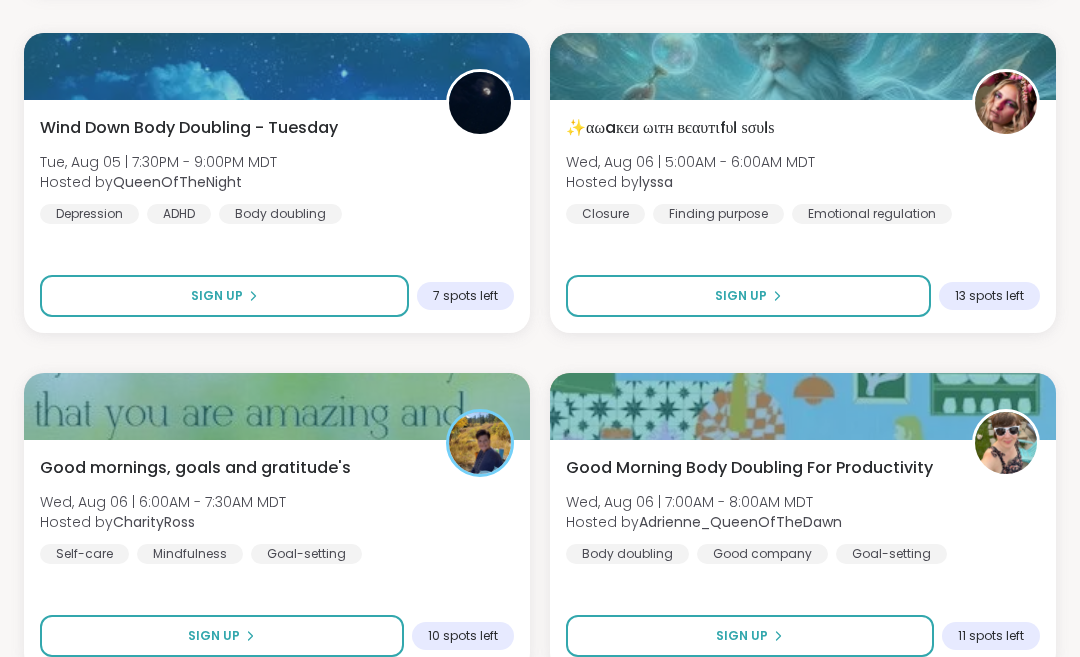 click on "Load more sessions" at bounding box center [540, 715] 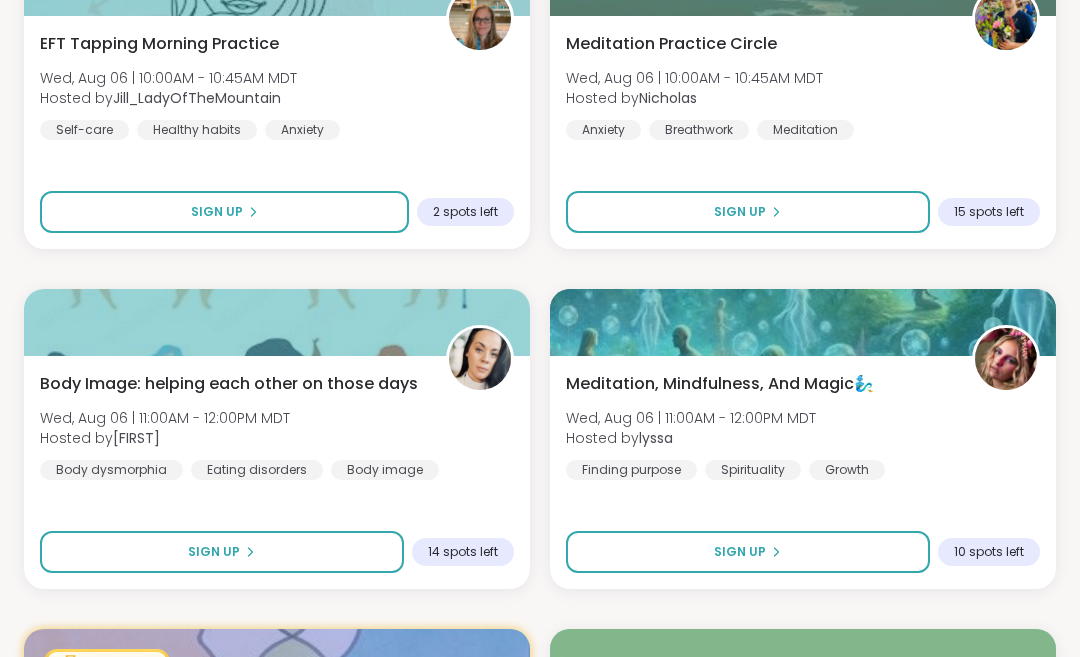 scroll, scrollTop: 13703, scrollLeft: 0, axis: vertical 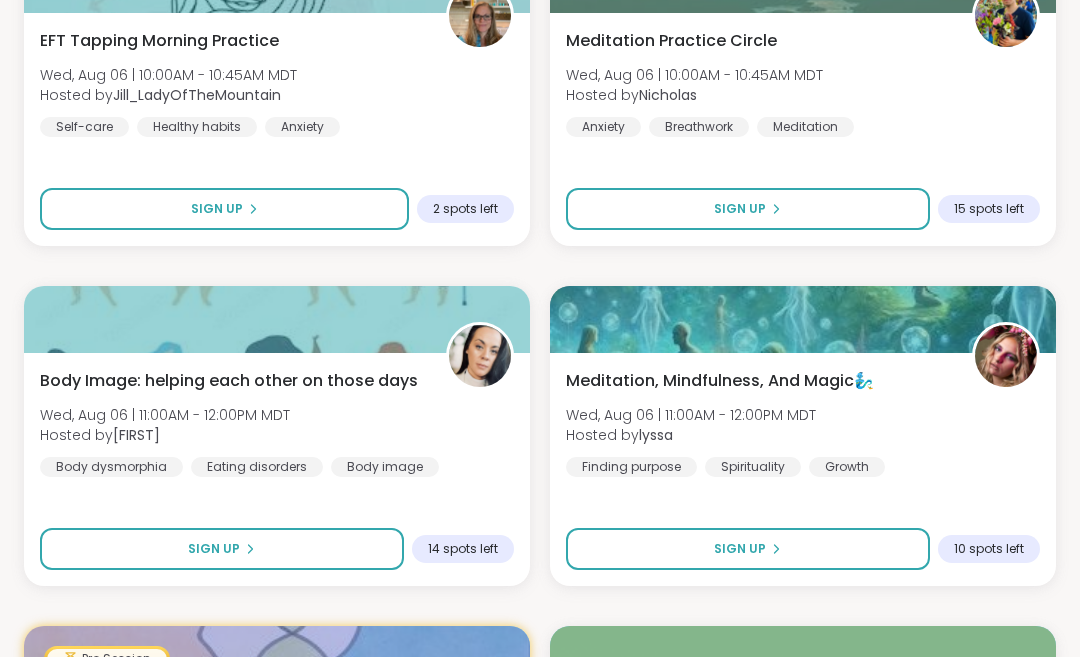click on "Sign Up" at bounding box center [748, 550] 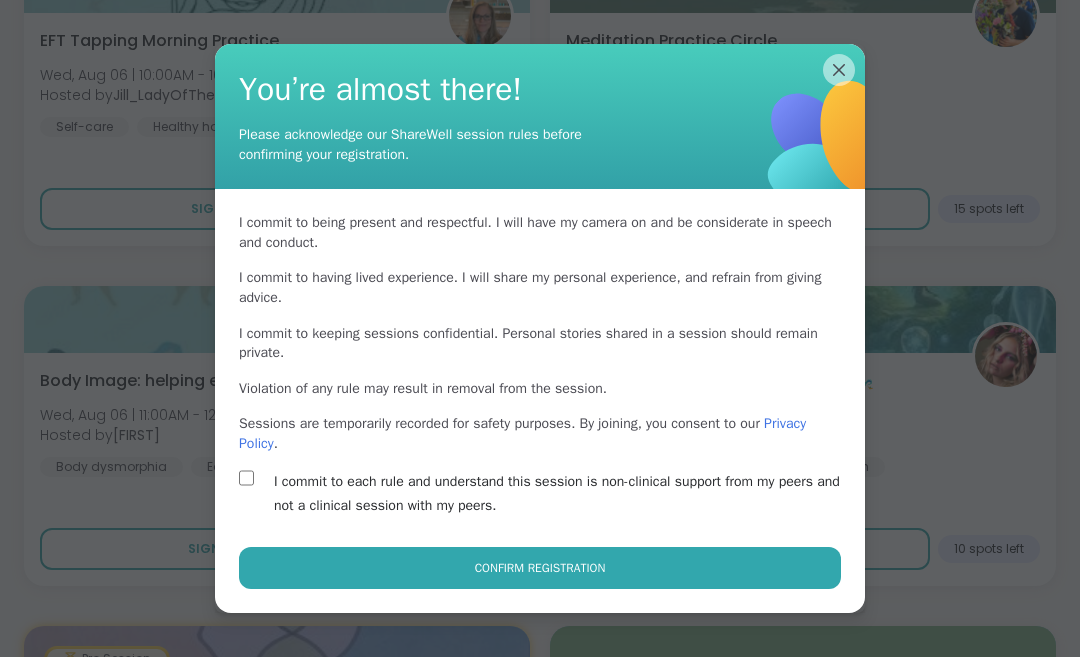 click on "Confirm Registration" at bounding box center [540, 568] 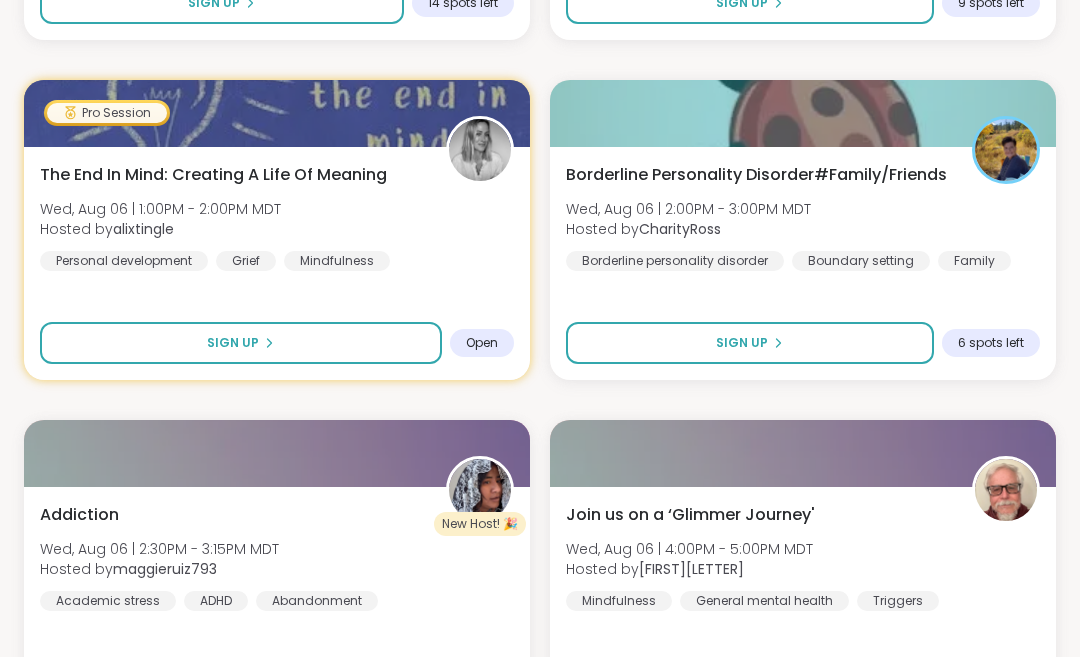 scroll, scrollTop: 15271, scrollLeft: 0, axis: vertical 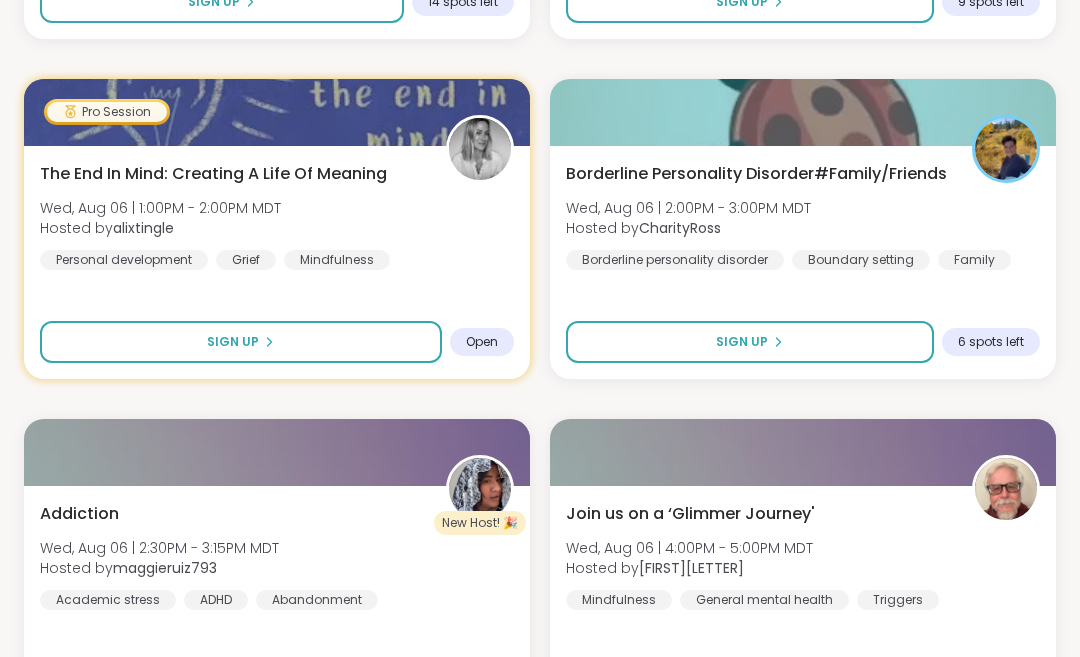 click on "Sign Up" at bounding box center [750, 342] 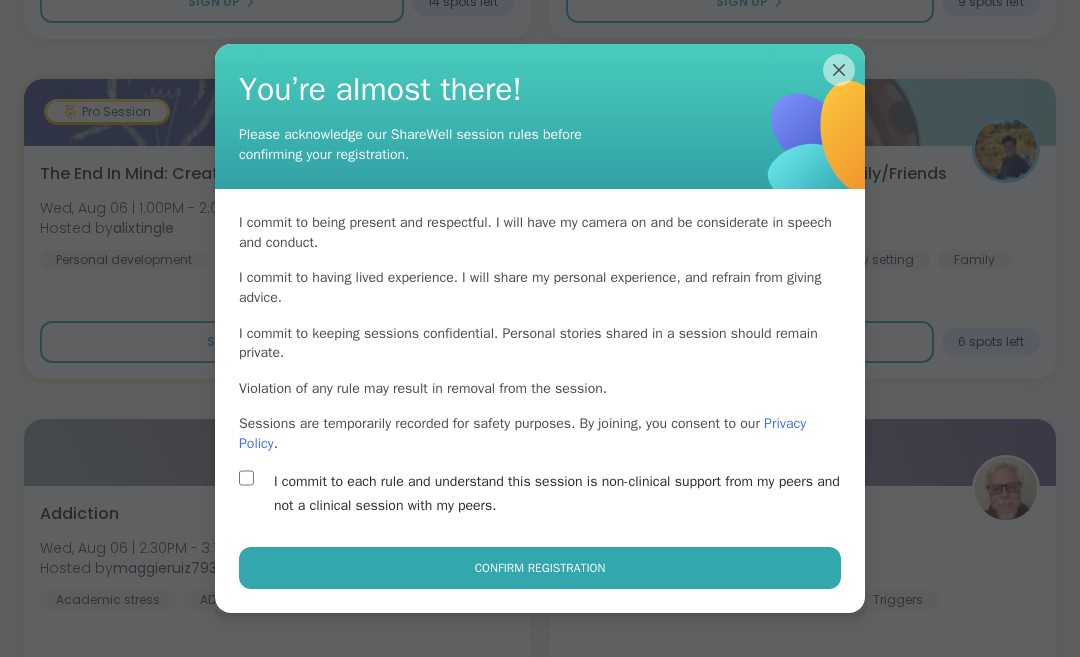 click on "Confirm Registration" at bounding box center (540, 568) 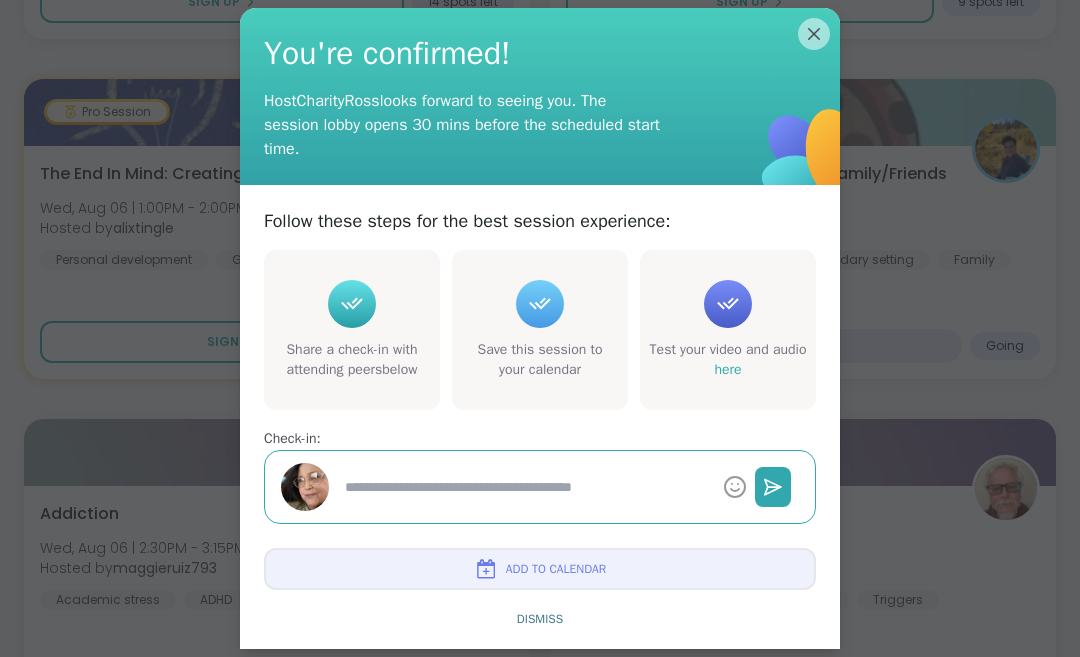 type on "*" 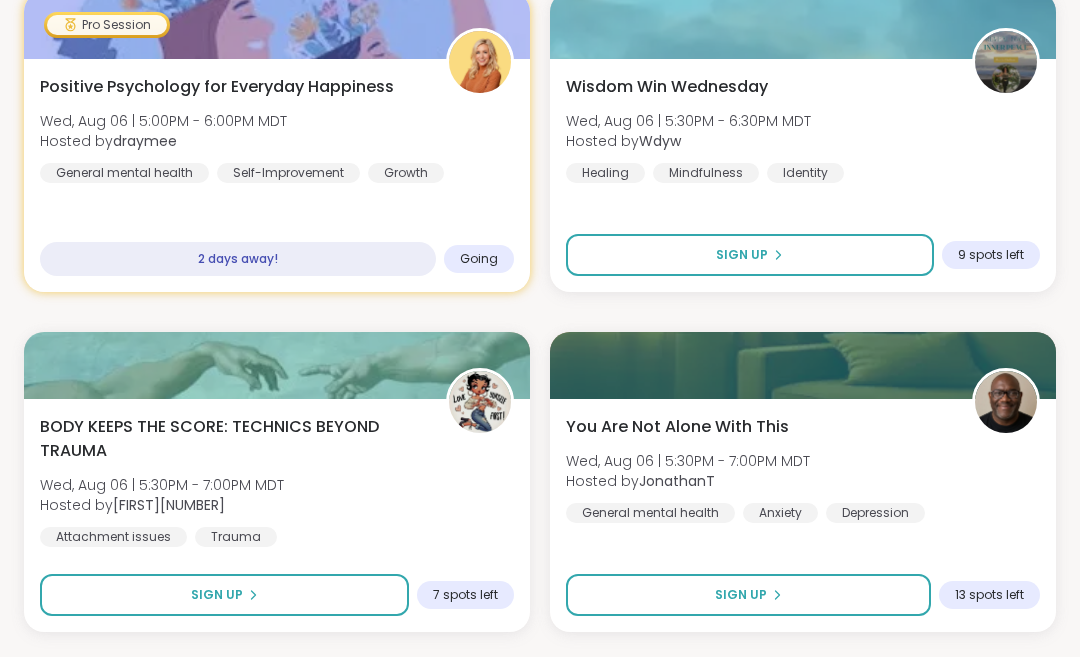 scroll, scrollTop: 16039, scrollLeft: 0, axis: vertical 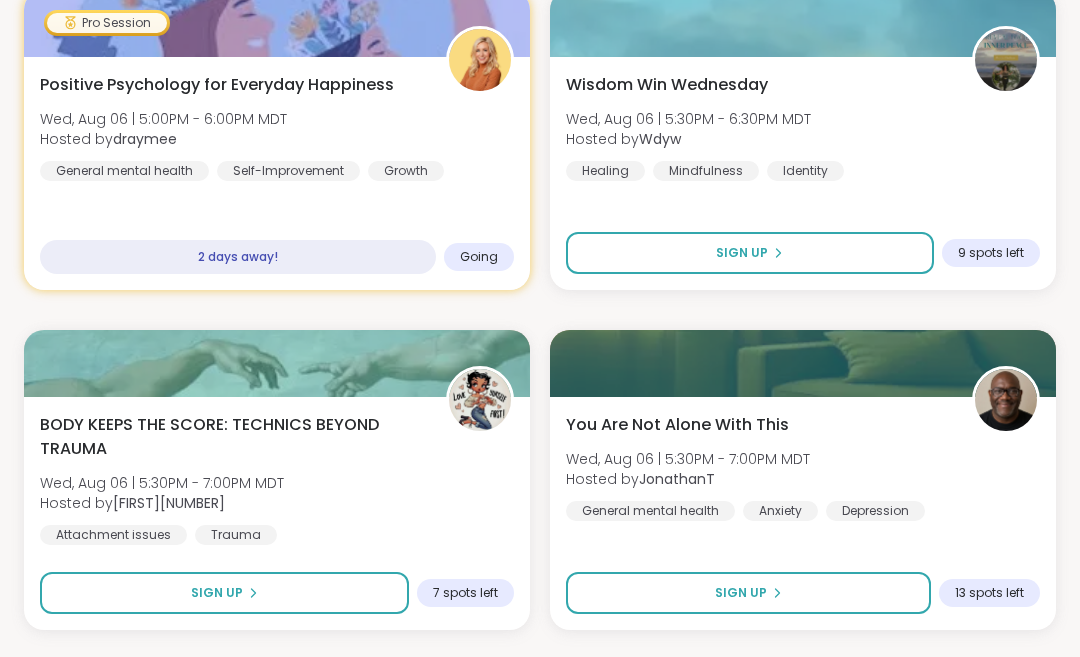 click 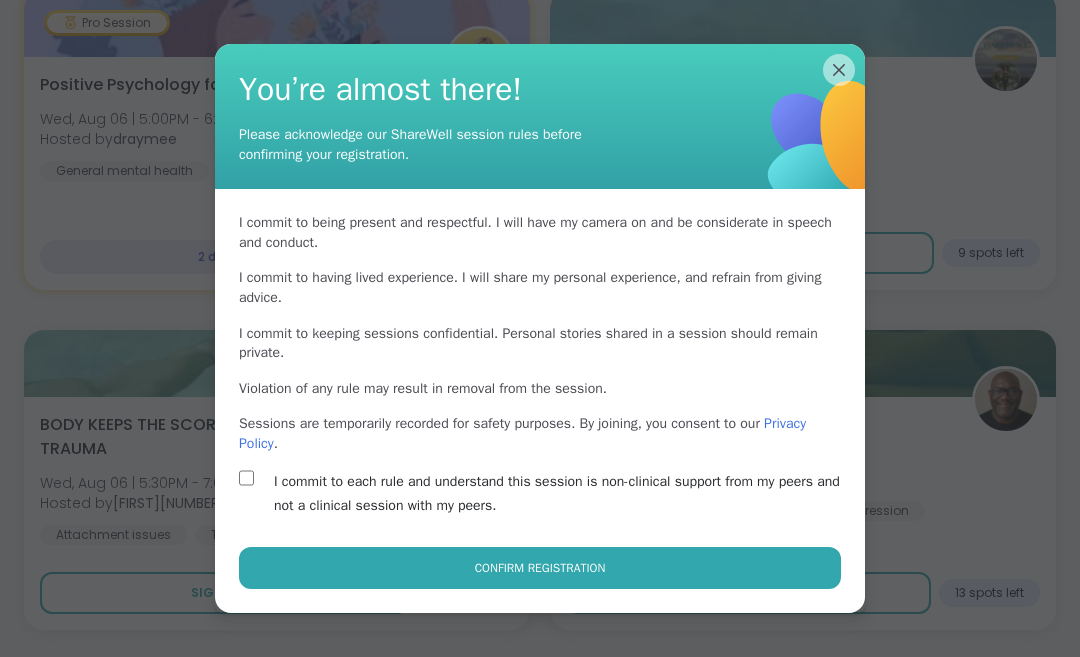 click on "Confirm Registration" at bounding box center [540, 568] 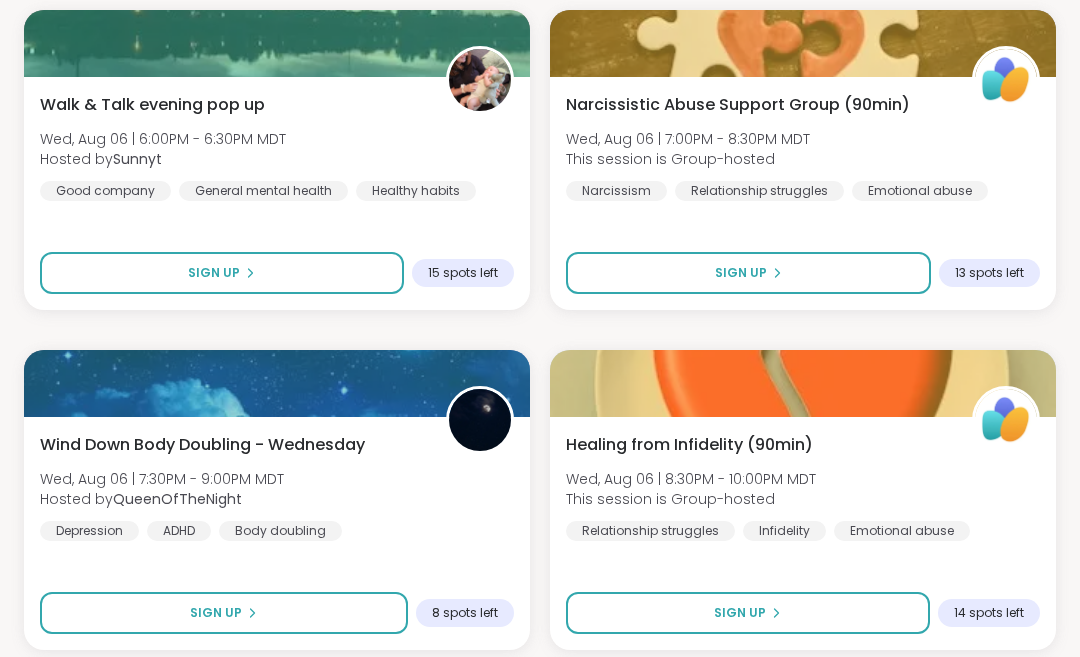 scroll, scrollTop: 16699, scrollLeft: 0, axis: vertical 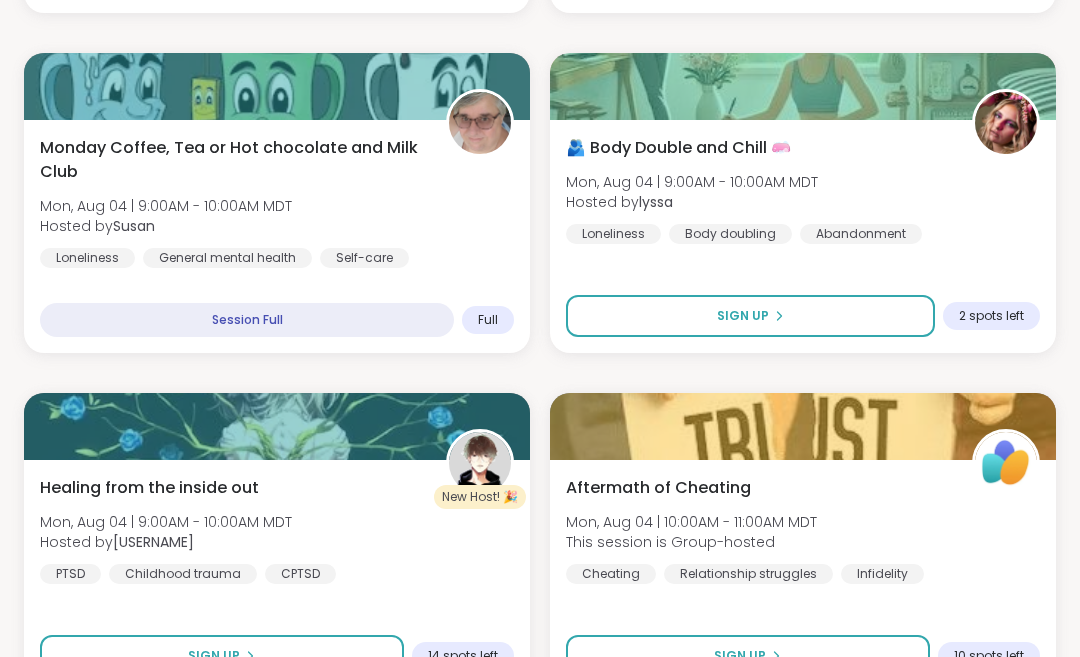 click on "Sign Up" at bounding box center (222, 656) 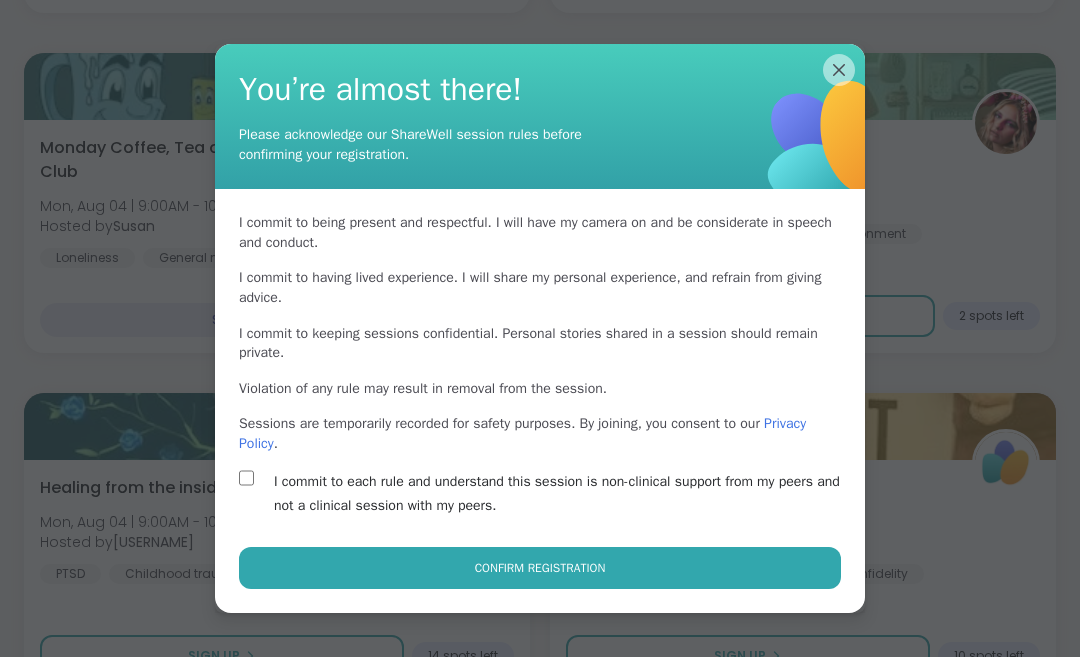 click on "Confirm Registration" at bounding box center [540, 568] 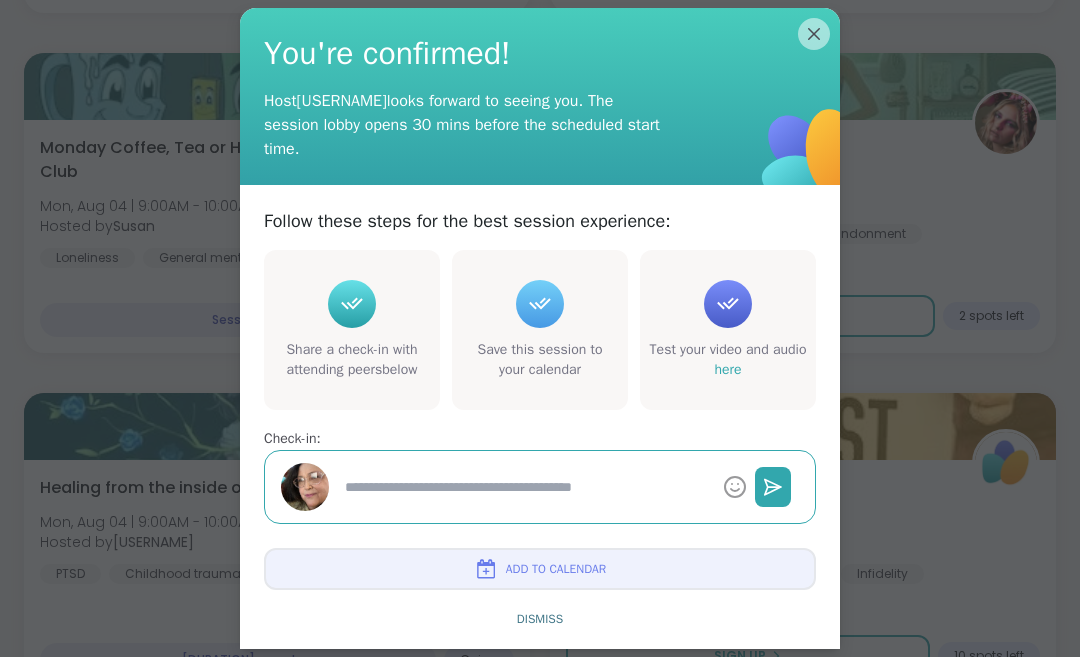 type on "*" 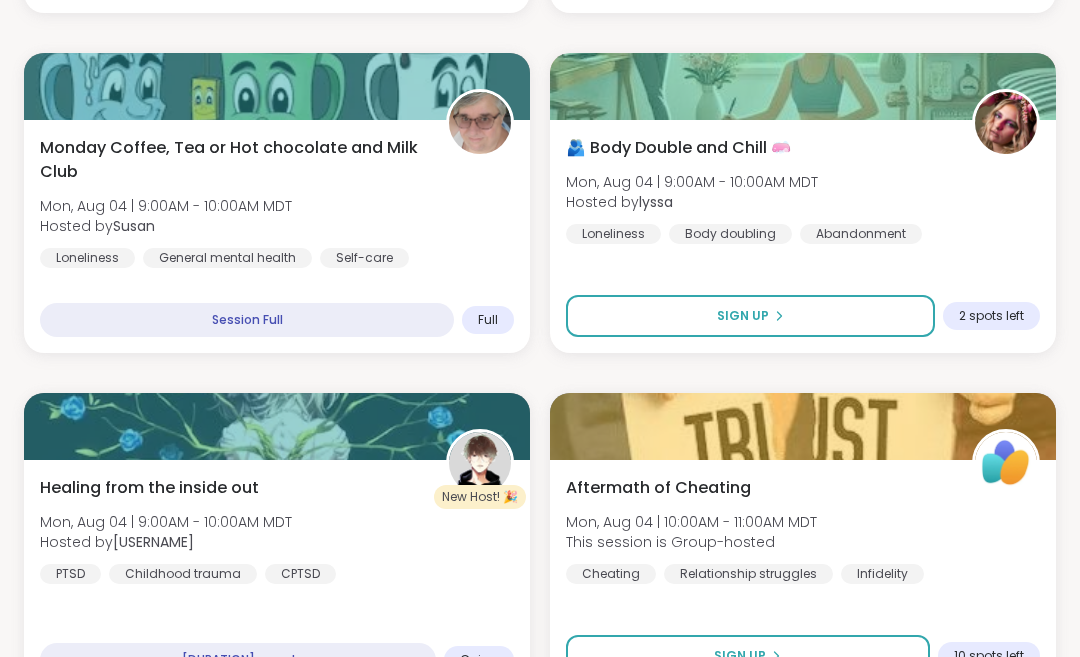 click on "Healing from the inside out  Mon, Aug 04 | 9:00AM - 10:00AM MDT Hosted by  Luke72 PTSD Childhood trauma CPTSD" at bounding box center [277, 530] 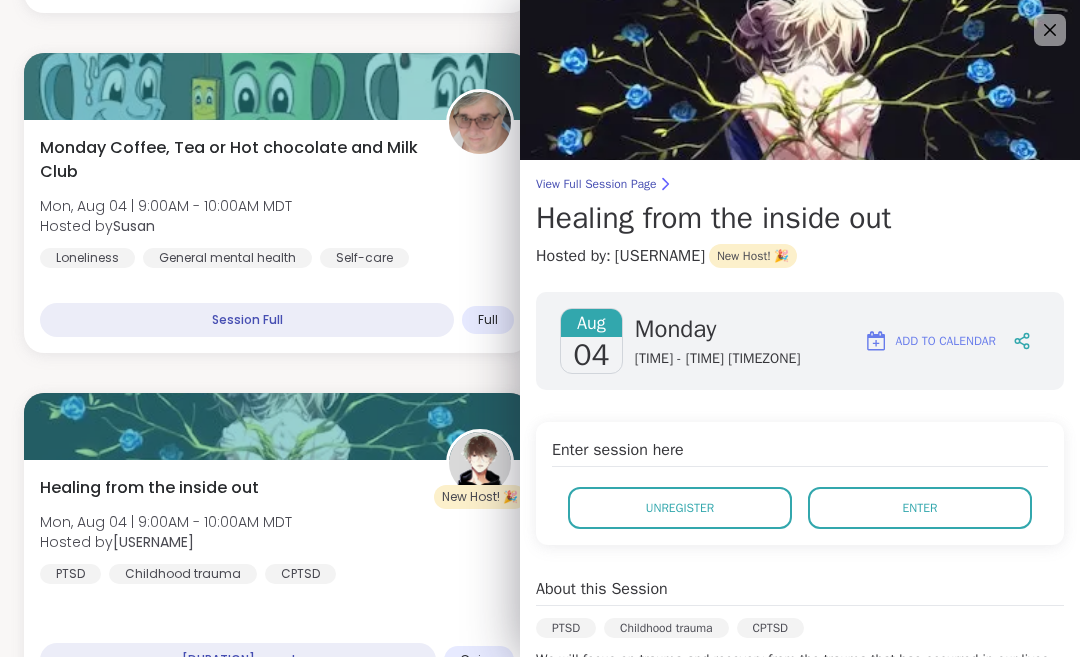 click on "Enter" at bounding box center (920, 508) 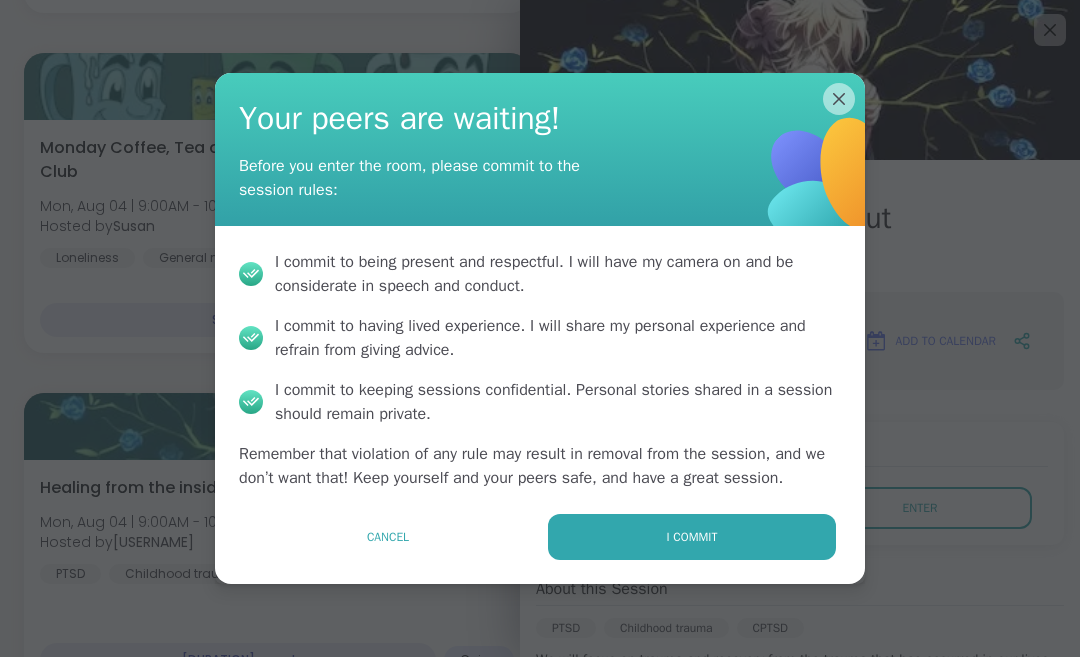 click on "I commit" at bounding box center (692, 537) 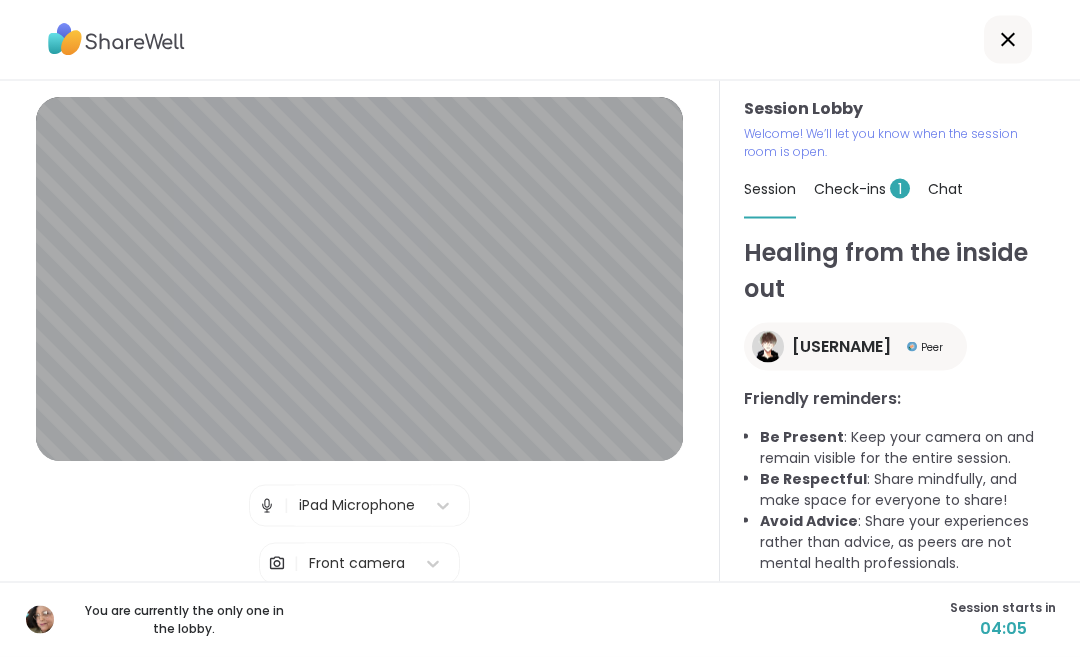 scroll, scrollTop: 0, scrollLeft: 0, axis: both 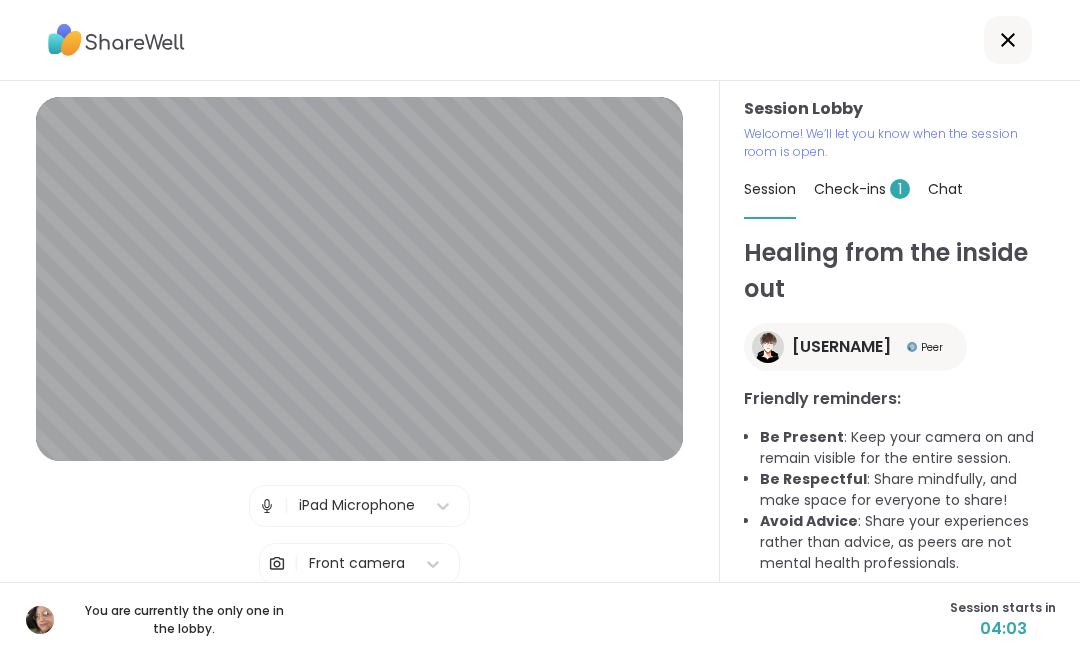 click 